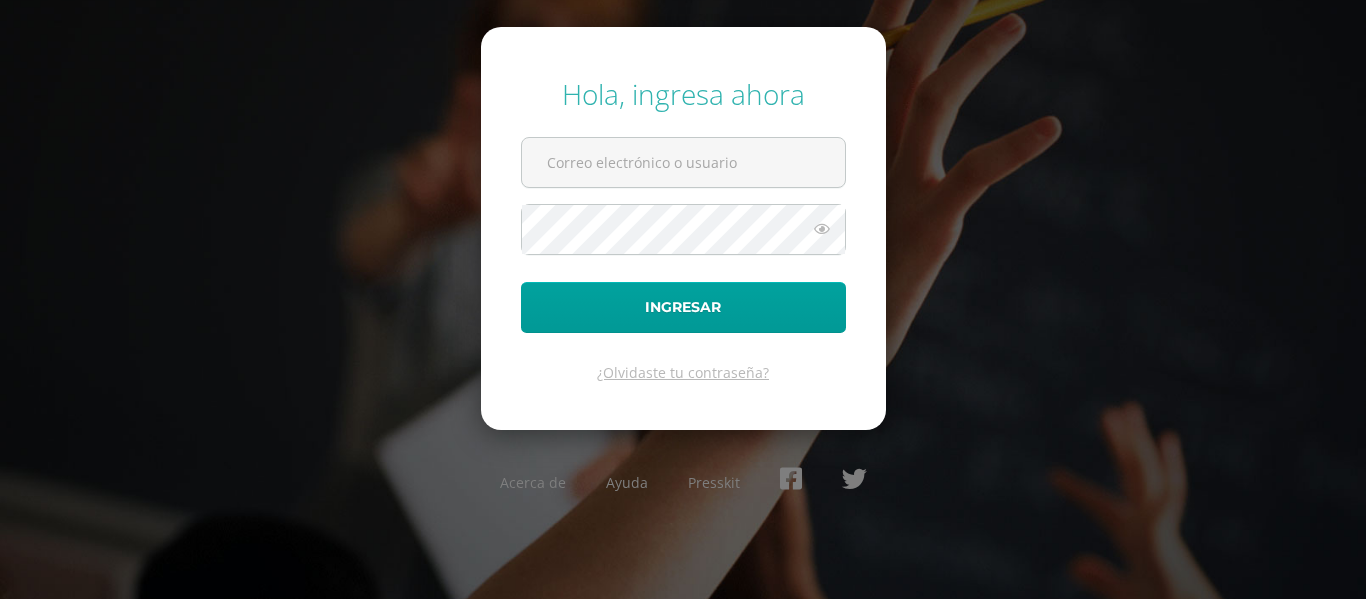 scroll, scrollTop: 0, scrollLeft: 0, axis: both 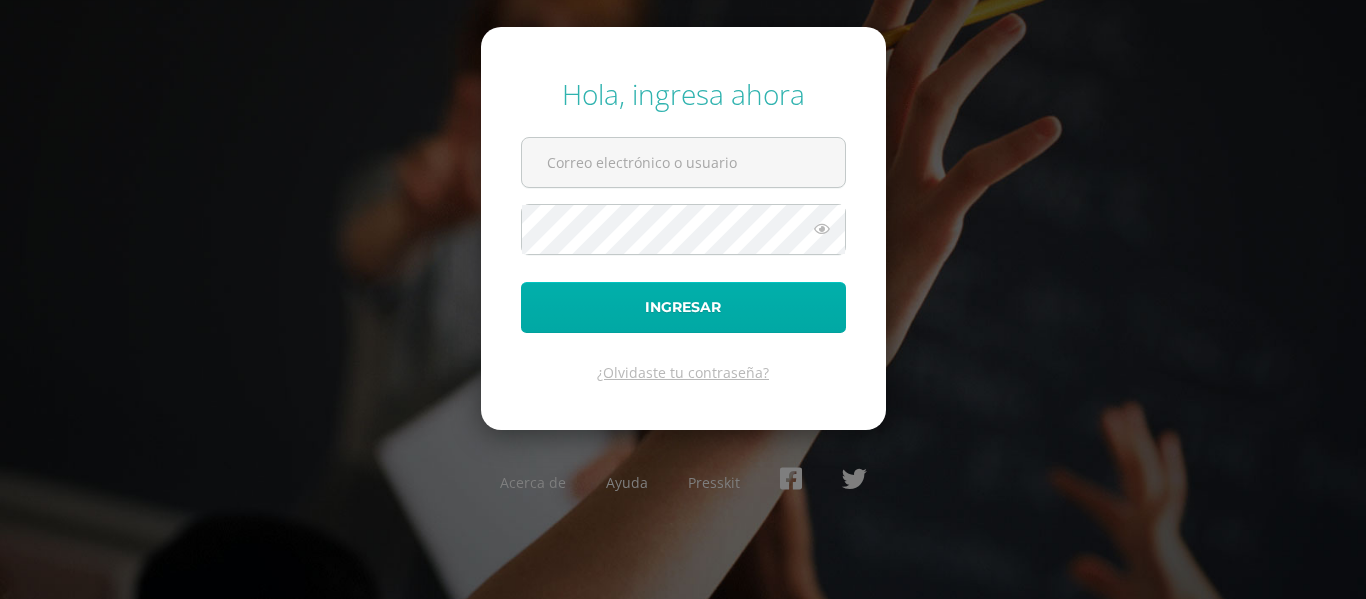 type on "2019293@colegiobelga.edu.gt" 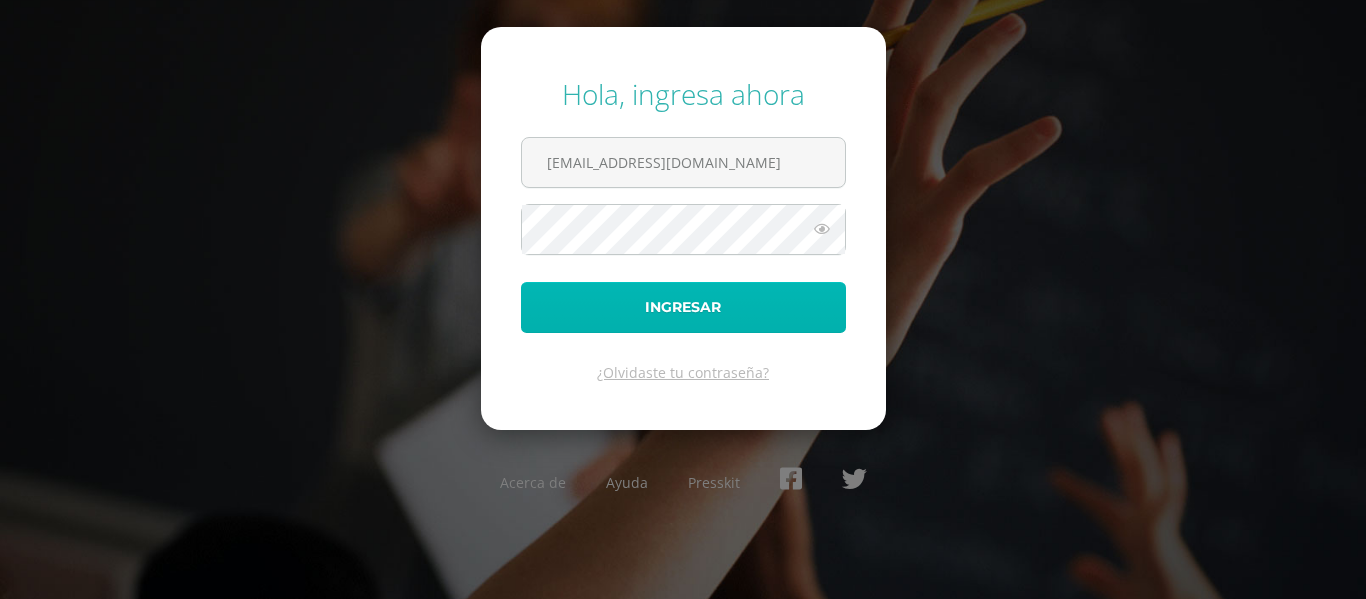 click on "Ingresar" at bounding box center [683, 307] 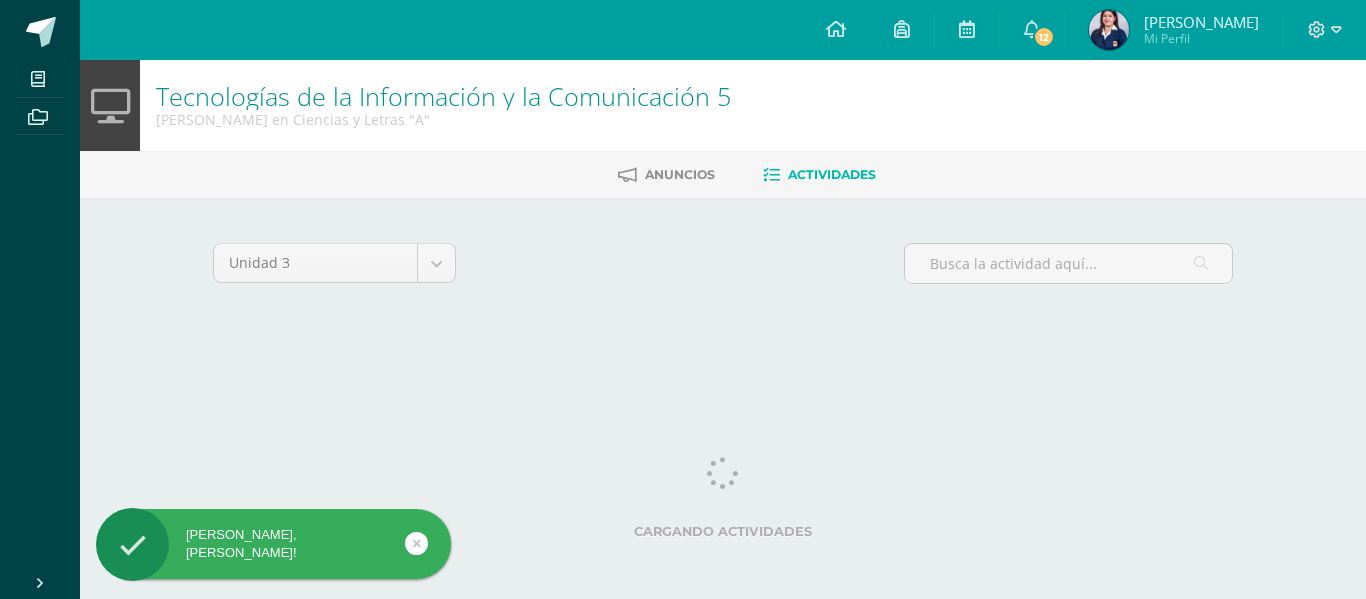 scroll, scrollTop: 0, scrollLeft: 0, axis: both 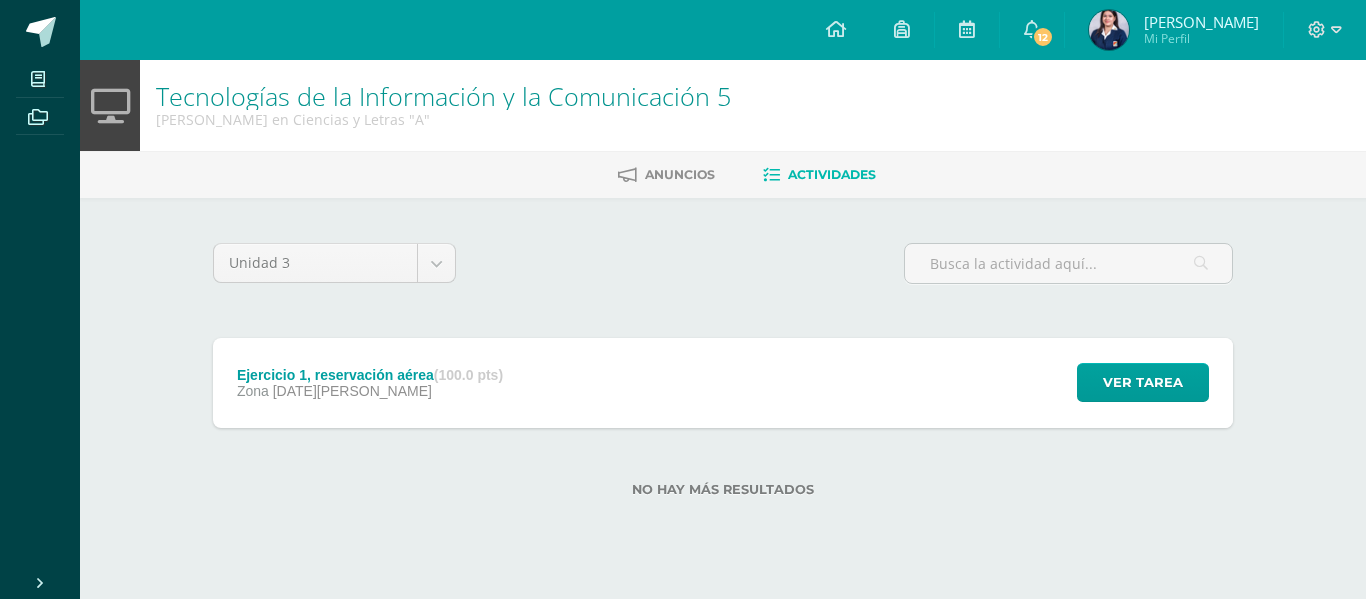 drag, startPoint x: 0, startPoint y: 0, endPoint x: 576, endPoint y: 327, distance: 662.3481 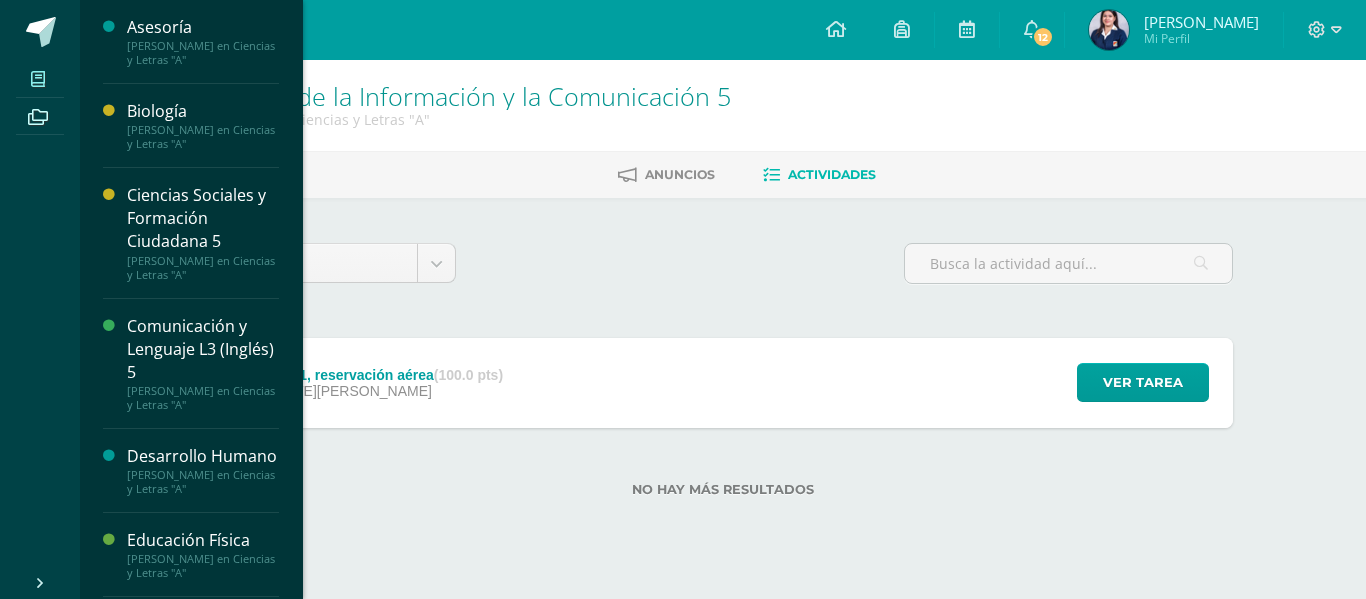 click at bounding box center (38, 78) 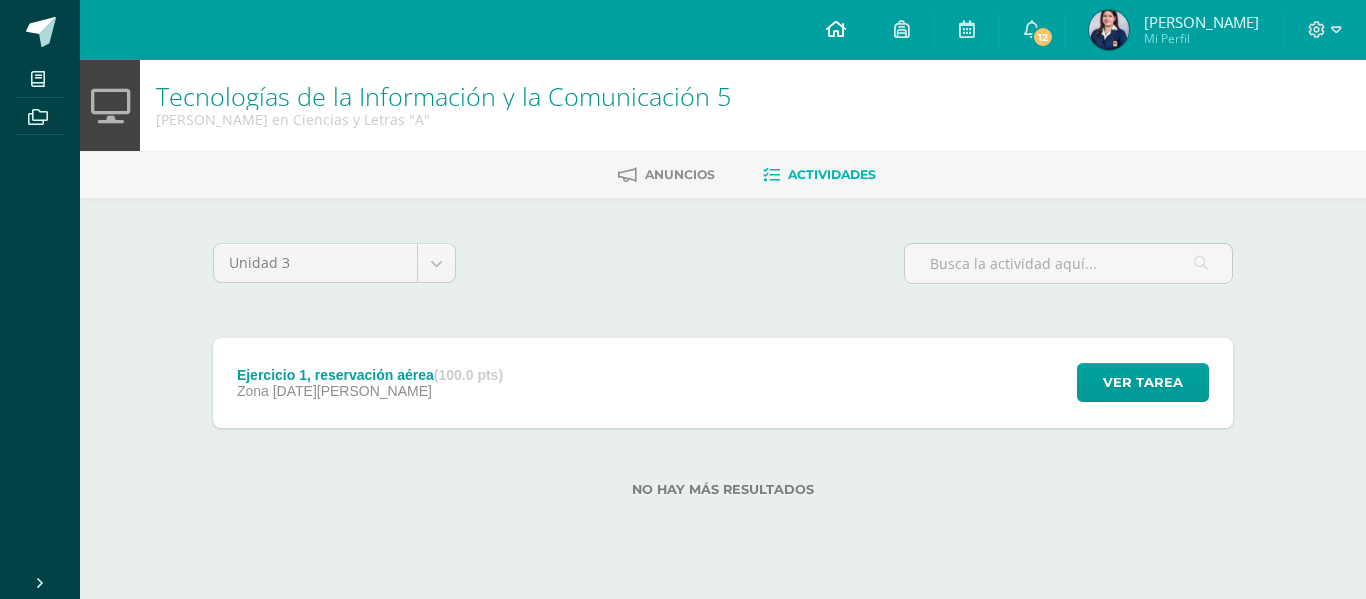 click at bounding box center (836, 29) 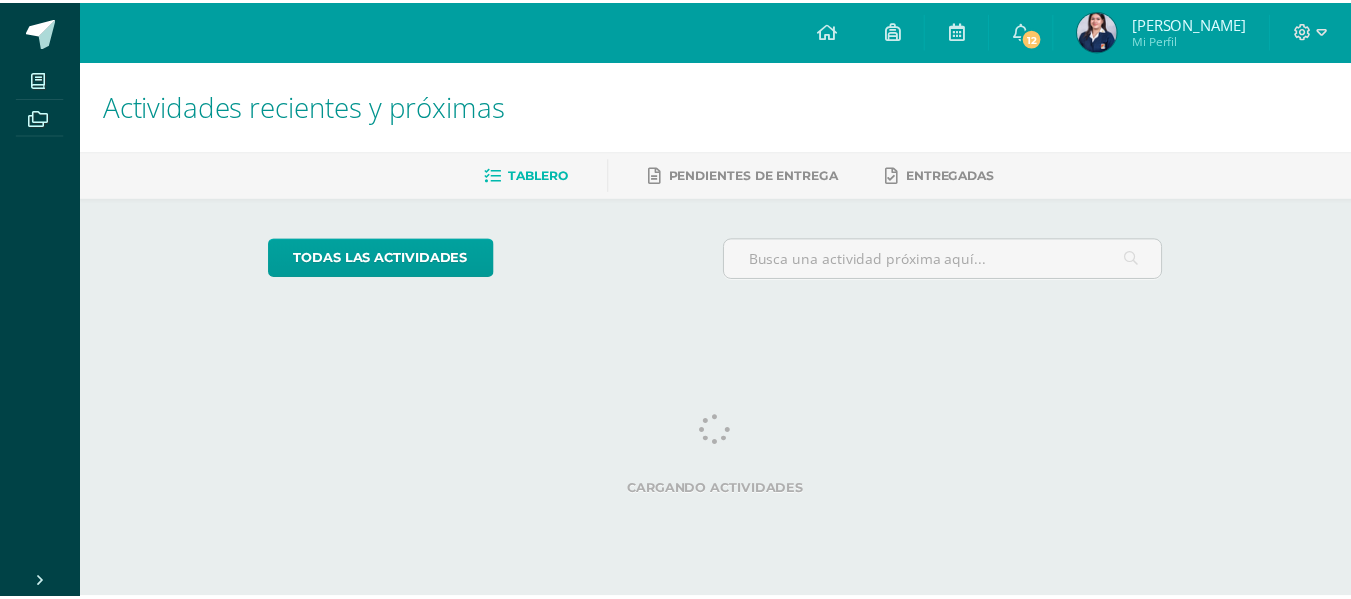 scroll, scrollTop: 0, scrollLeft: 0, axis: both 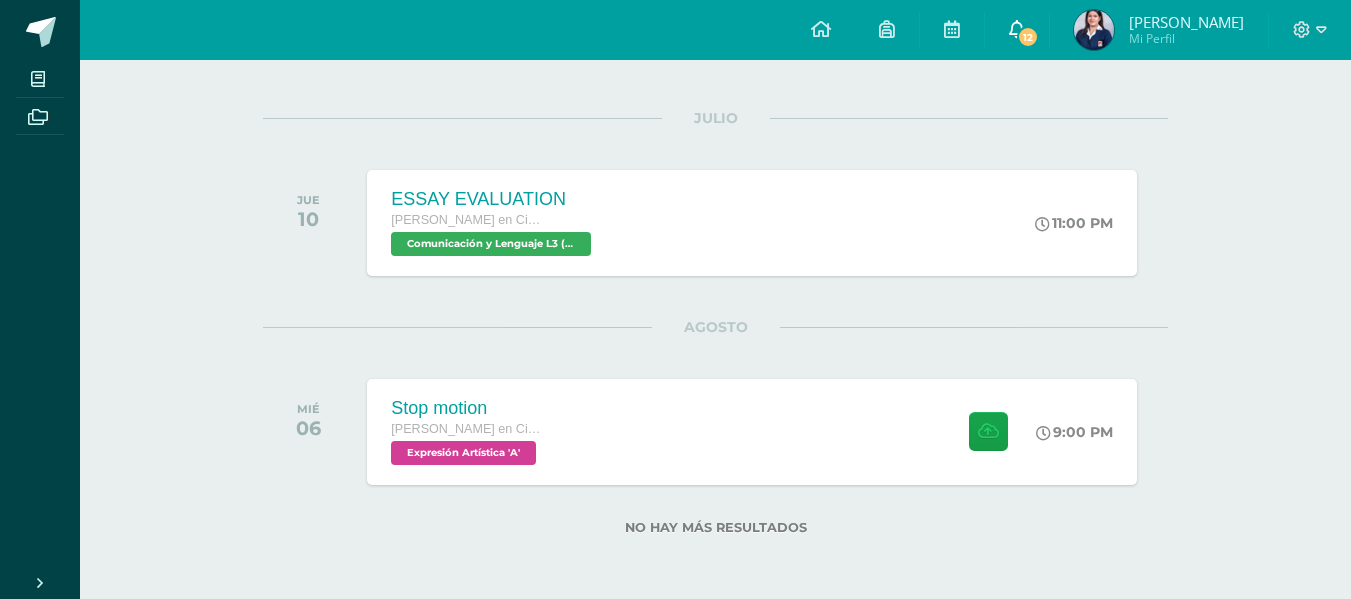 click on "12" at bounding box center (1028, 37) 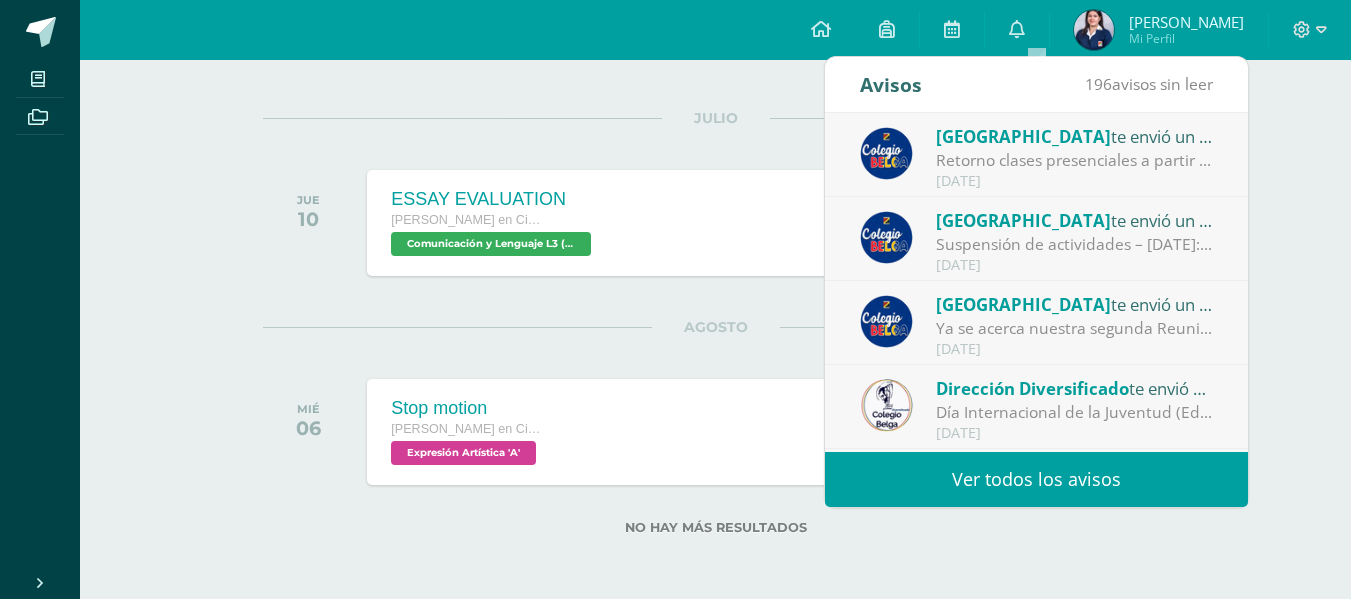 drag, startPoint x: 1135, startPoint y: 256, endPoint x: 1193, endPoint y: 178, distance: 97.20082 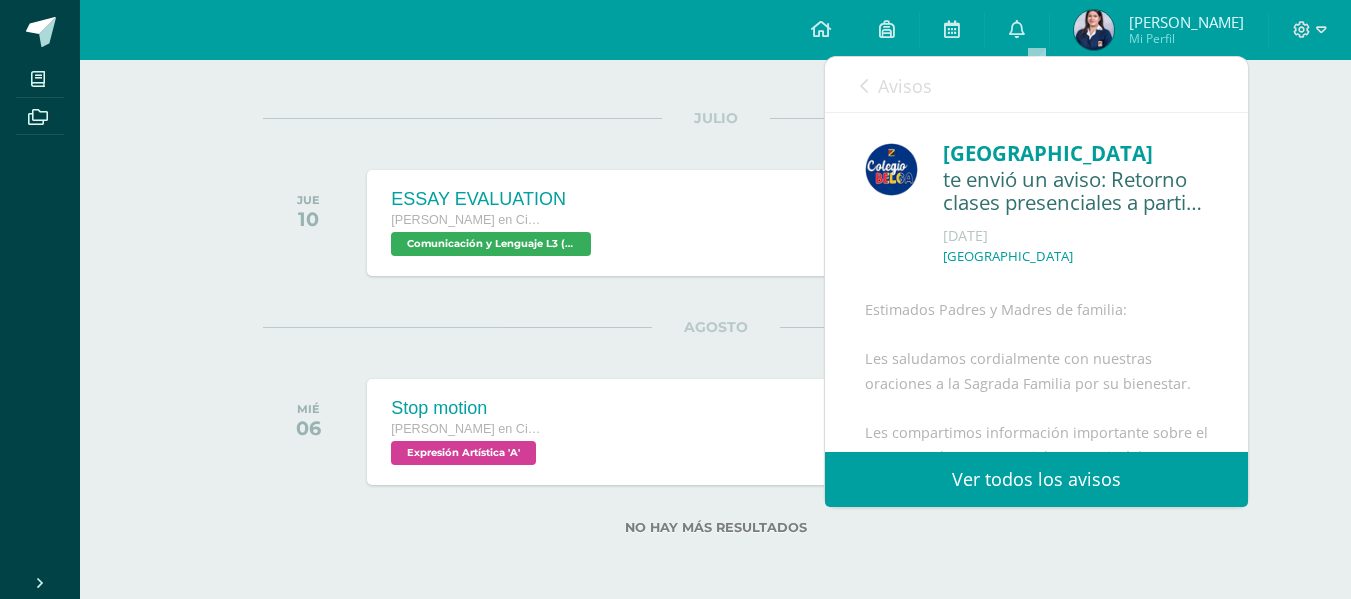 click at bounding box center (864, 86) 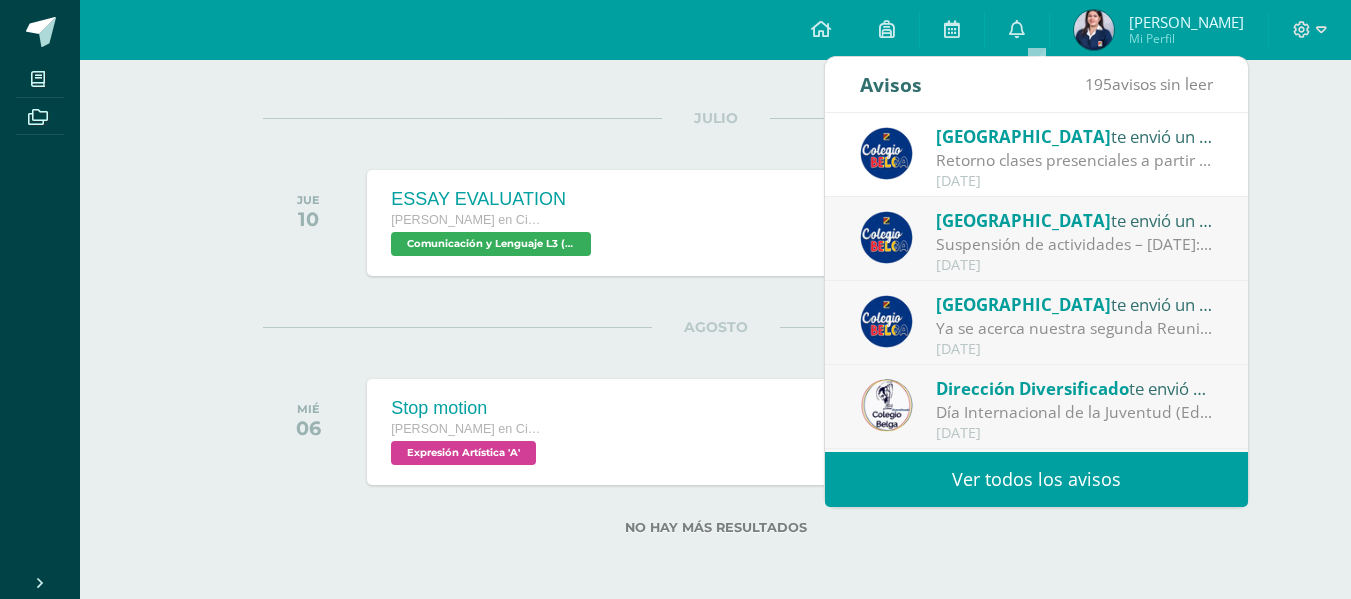 click on "Día Internacional de la Juventud (Educanda de Bachillerato):
ASUNTO:  Día Internacional de la Juventud (Educanda de Bachillerato)
Estimados Padres de familia:
Bendiciones para sus actividades.
En esta oportunidad me dirijo a ustedes para informarles que el [DATE][PERSON_NAME], las educandas de Diversificado tendrán una actividad recreativa en IRTRA MUNDO PETAPA con motivo de la celebración del día Internacional de la Juventud.
Adjunto encontrarán la circular con información de suma importancia, por favor leerla detenidamente, imprimir y enviar el codo adjunto siguiendo las instrucciones solicitadas.  No se recibirán autorizaciones por teléfono o correo electrónico.
Gracias por su atención.
[PERSON_NAME]
Directora Técnica y Administrativa Nivel de Educación Media,
Ciclo de Educación Diversificada" at bounding box center (1075, 412) 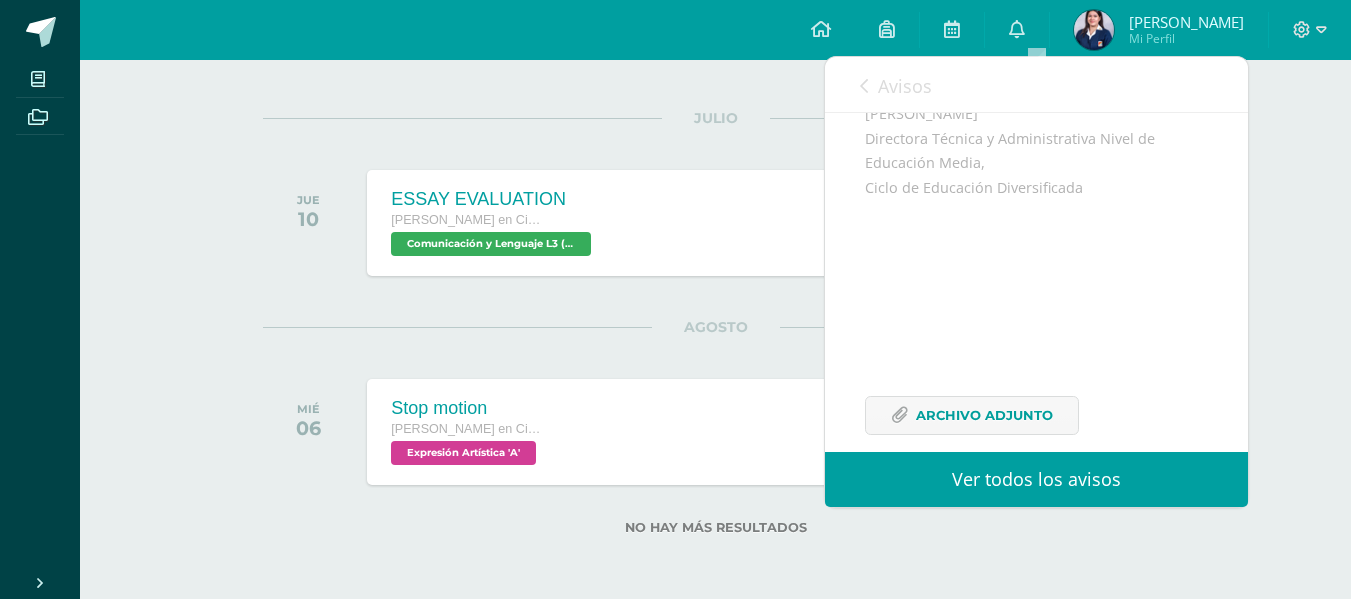 scroll, scrollTop: 828, scrollLeft: 0, axis: vertical 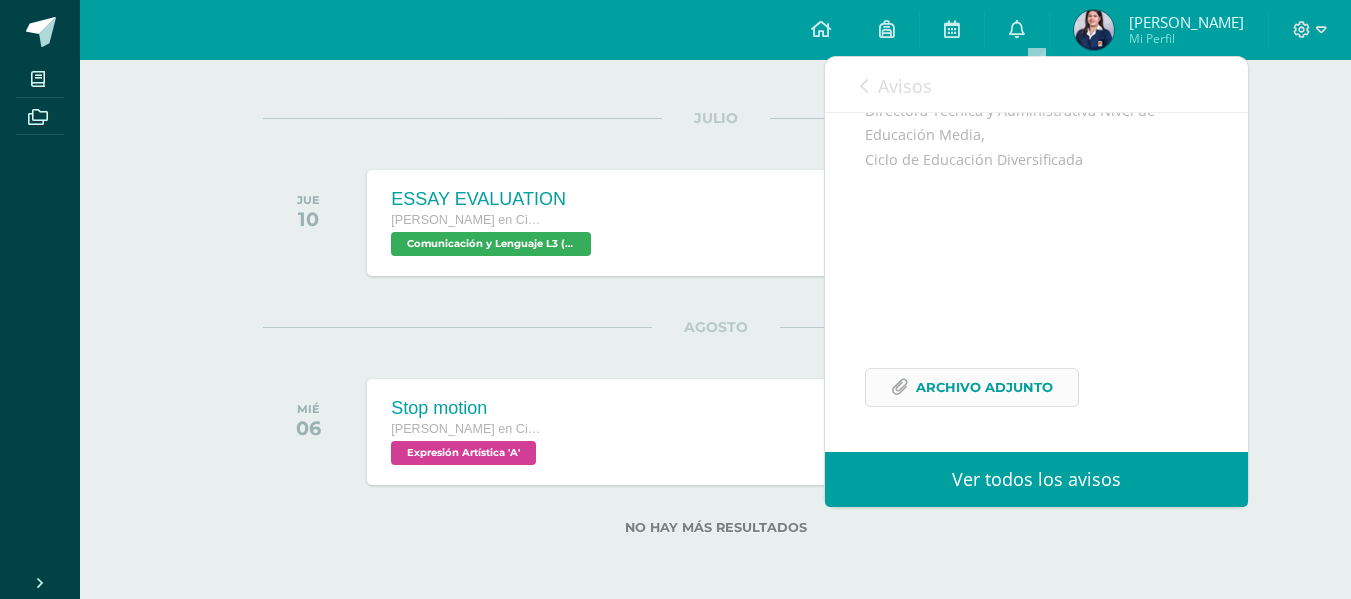 click on "Archivo Adjunto" at bounding box center [984, 387] 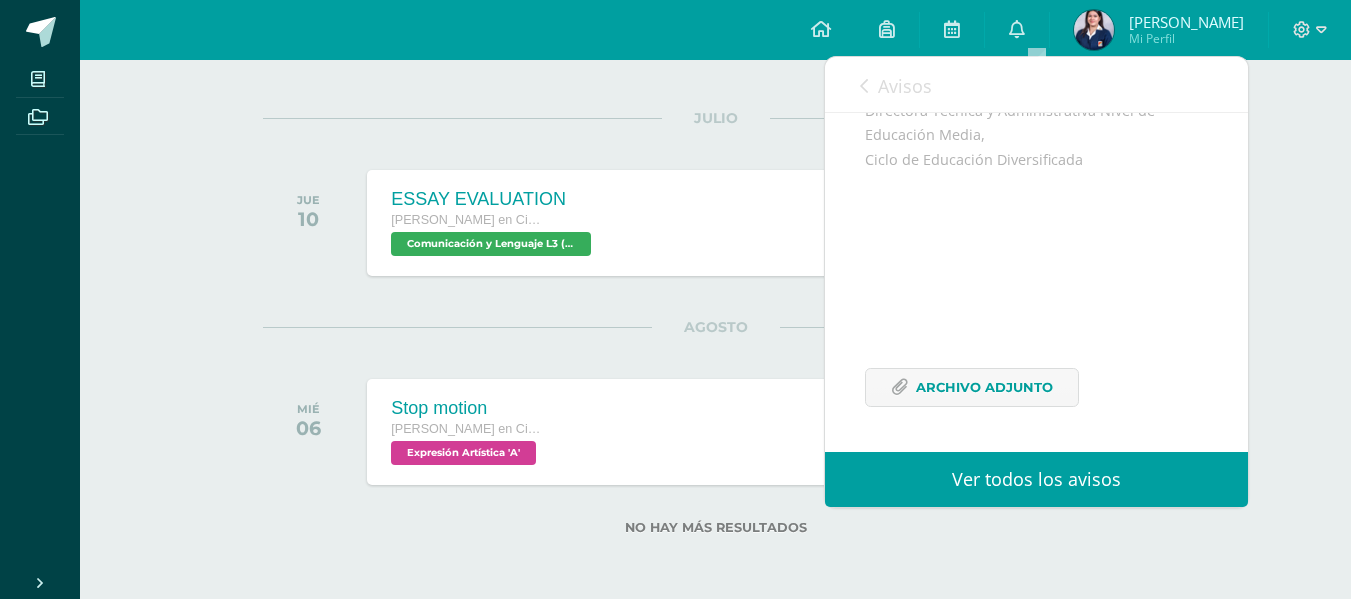 click on "Avisos" at bounding box center [896, 85] 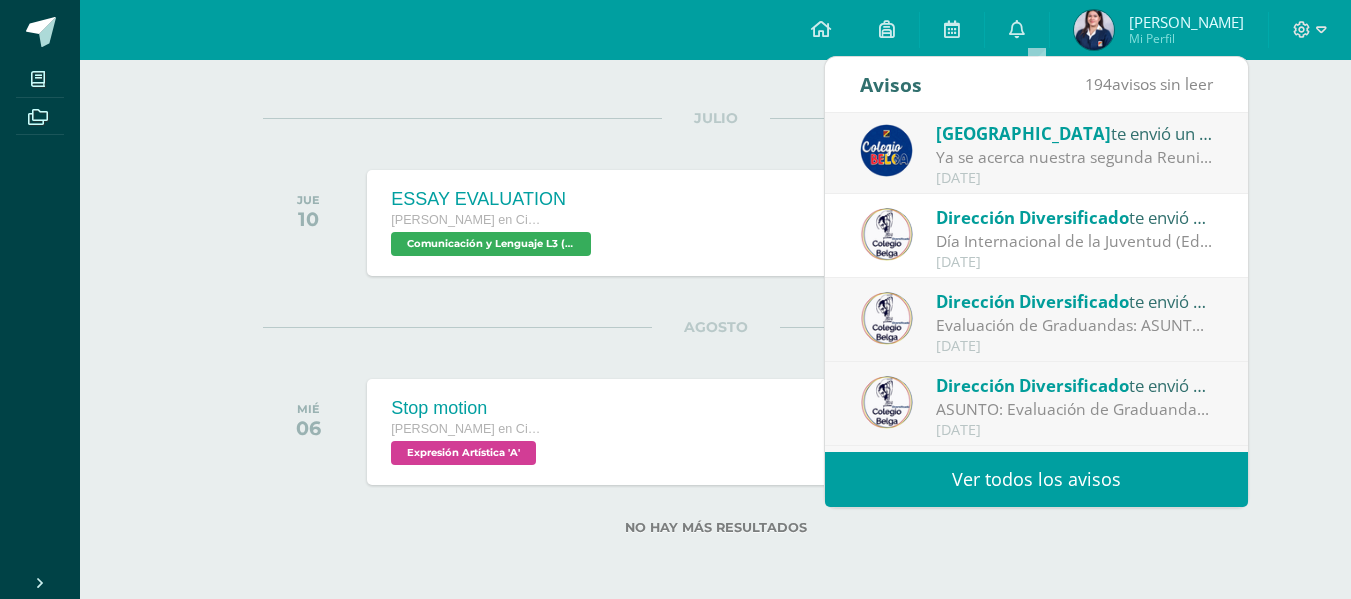 scroll, scrollTop: 184, scrollLeft: 0, axis: vertical 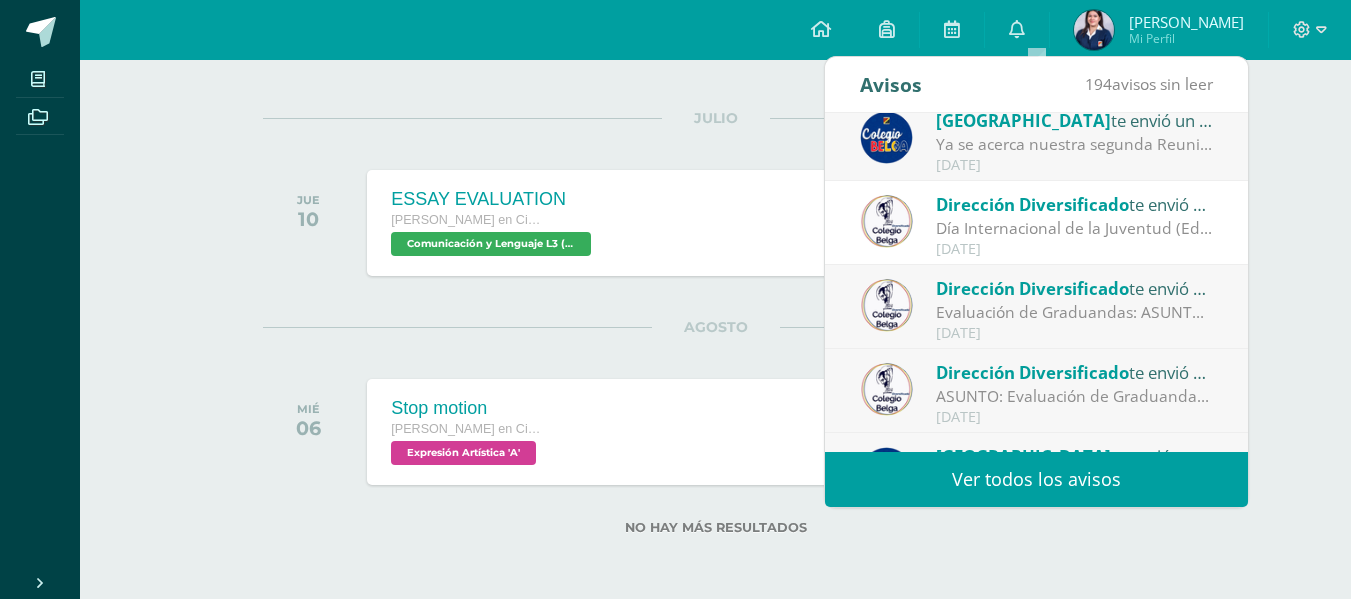 click on "Evaluación de Graduandas:
ASUNTO:   Evaluación de Graduandas
Estimados Padres de Familia:
Reciban un saludo cordial, con nuestros mejores deseos por su bienestar y el de su familia bajo la protección de nuestros [PERSON_NAME] Patronos.
Adjunto encontrará información importante sobre la Evaluación a Graduandas que el Ministerio de Educación de Guatemala ha establecido.  Les solicito leer detenidamente la información.
Gracias por su atención.
Mgtr. [PERSON_NAME]
Directora Técnica y Administrativa Nivel de Educación Media" at bounding box center (1075, 312) 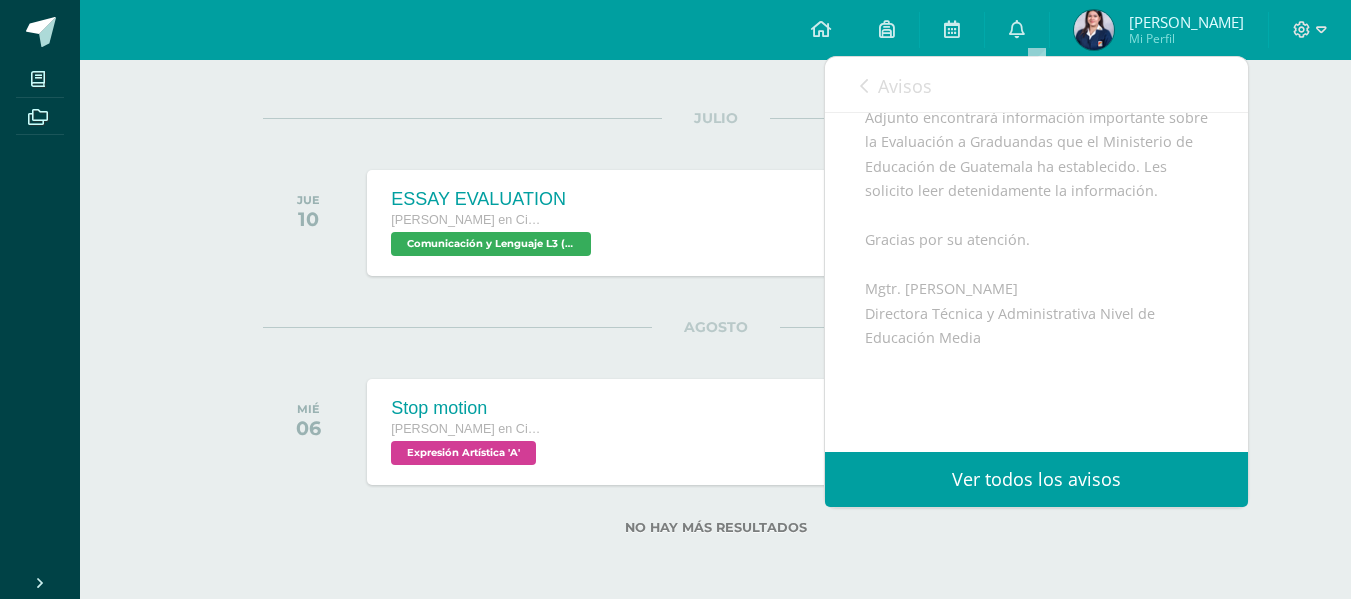 scroll, scrollTop: 411, scrollLeft: 0, axis: vertical 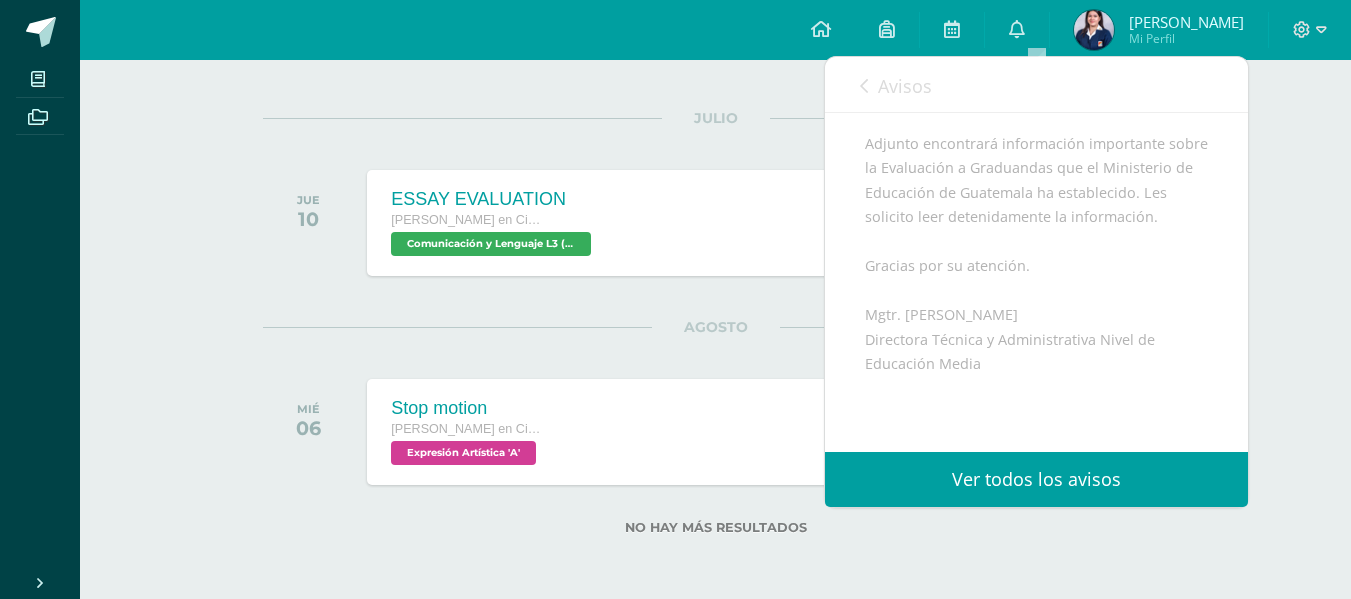 click on "Avisos" at bounding box center [896, 85] 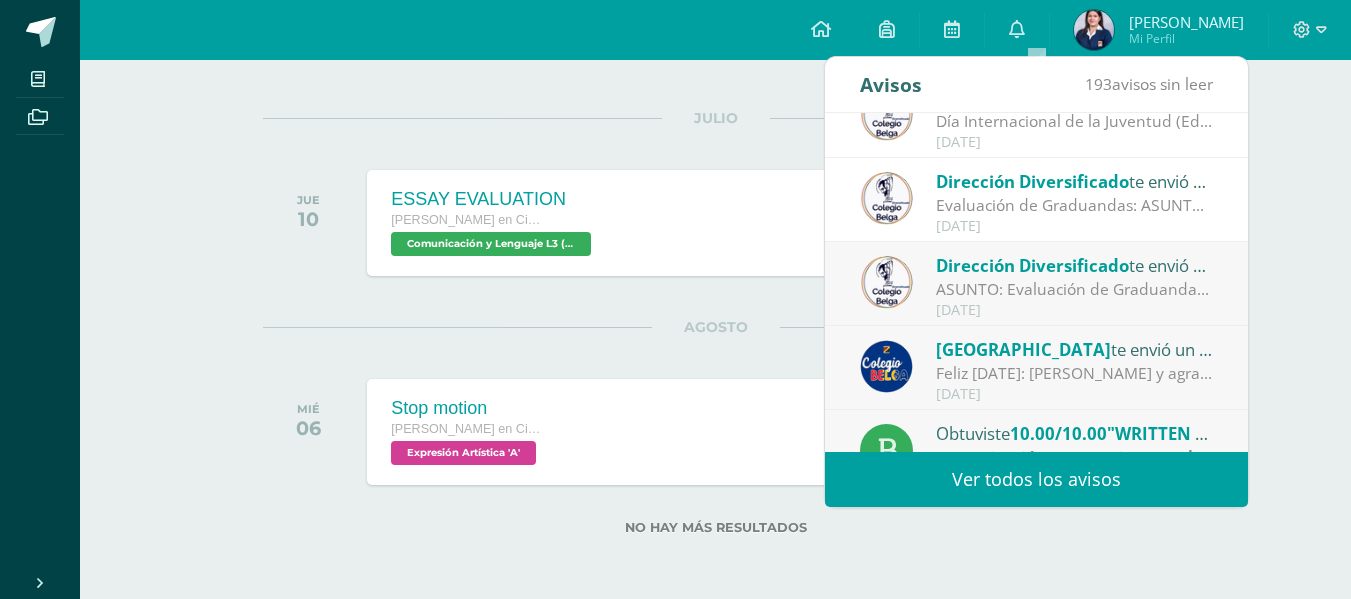 scroll, scrollTop: 297, scrollLeft: 0, axis: vertical 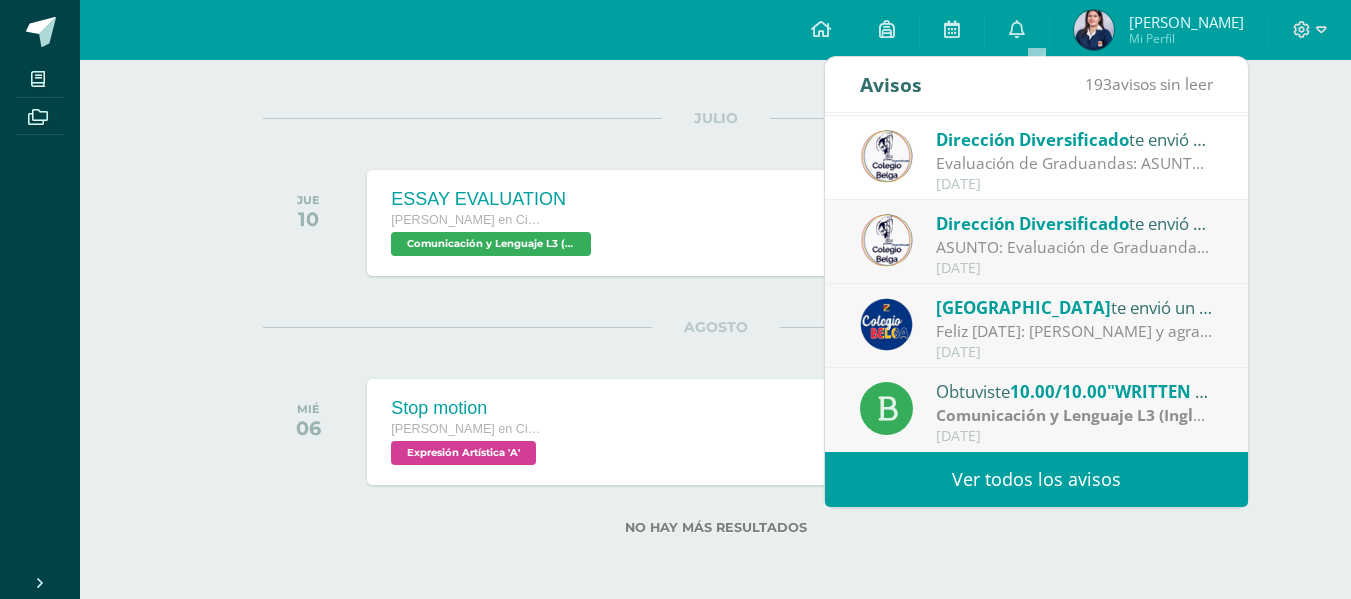 click on "10.00/10.00" at bounding box center (1058, 391) 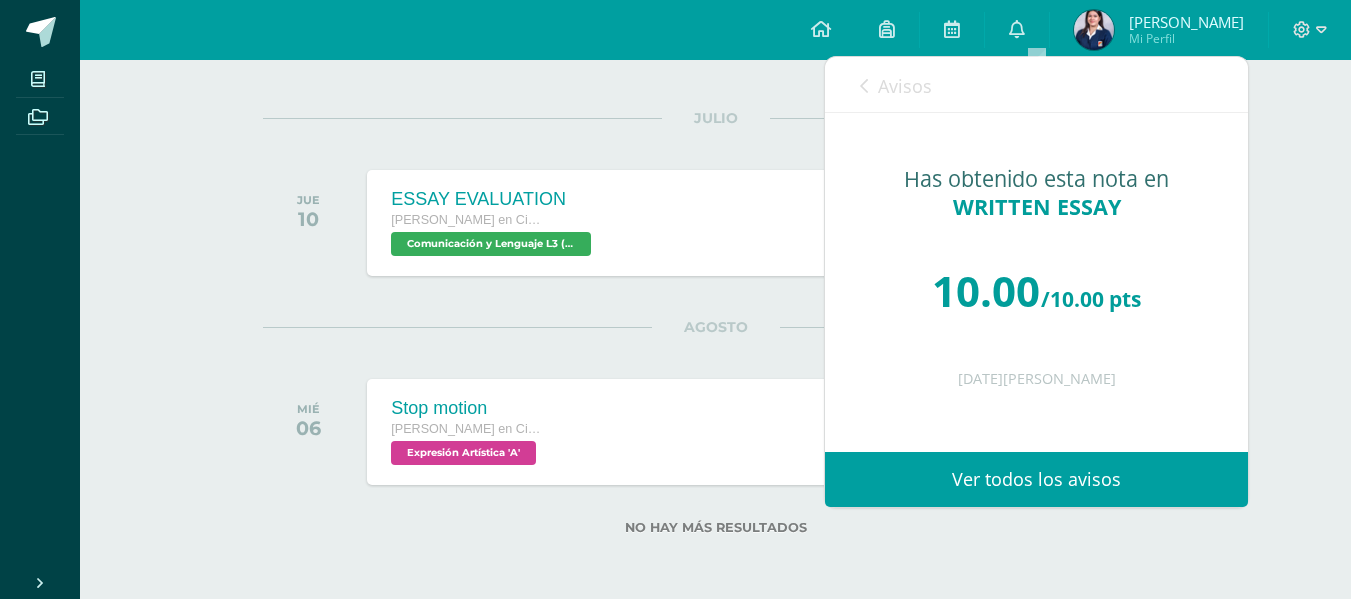 scroll, scrollTop: 0, scrollLeft: 0, axis: both 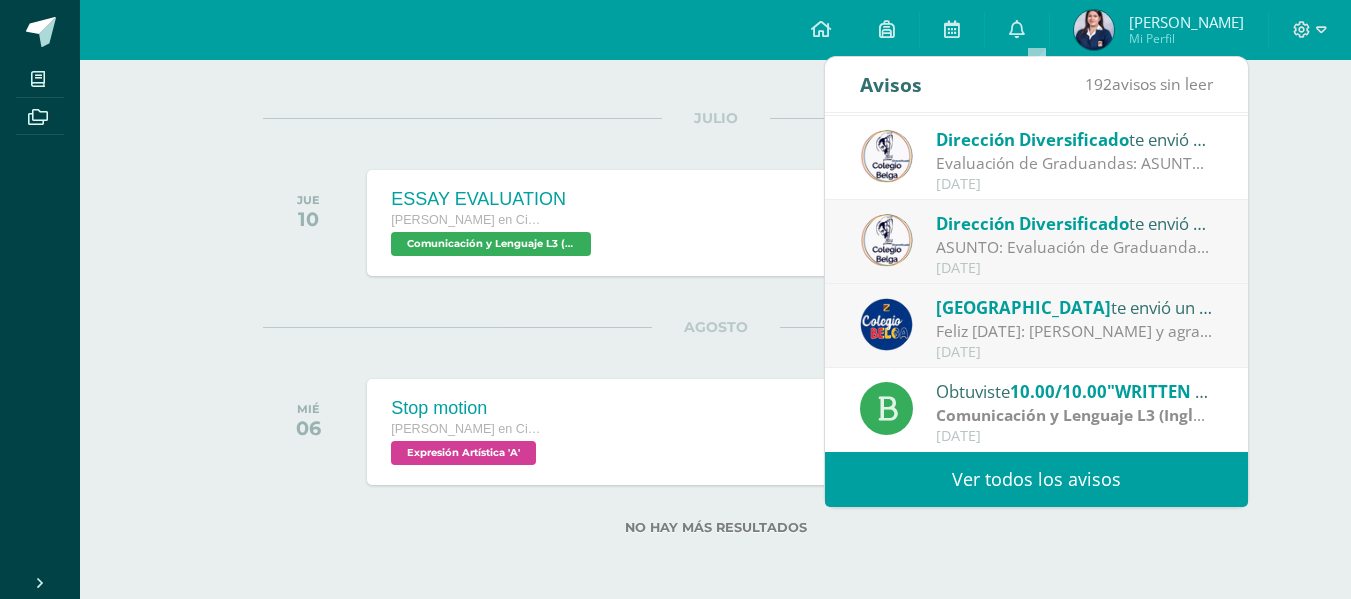 click on "Ver todos los avisos" at bounding box center (1036, 479) 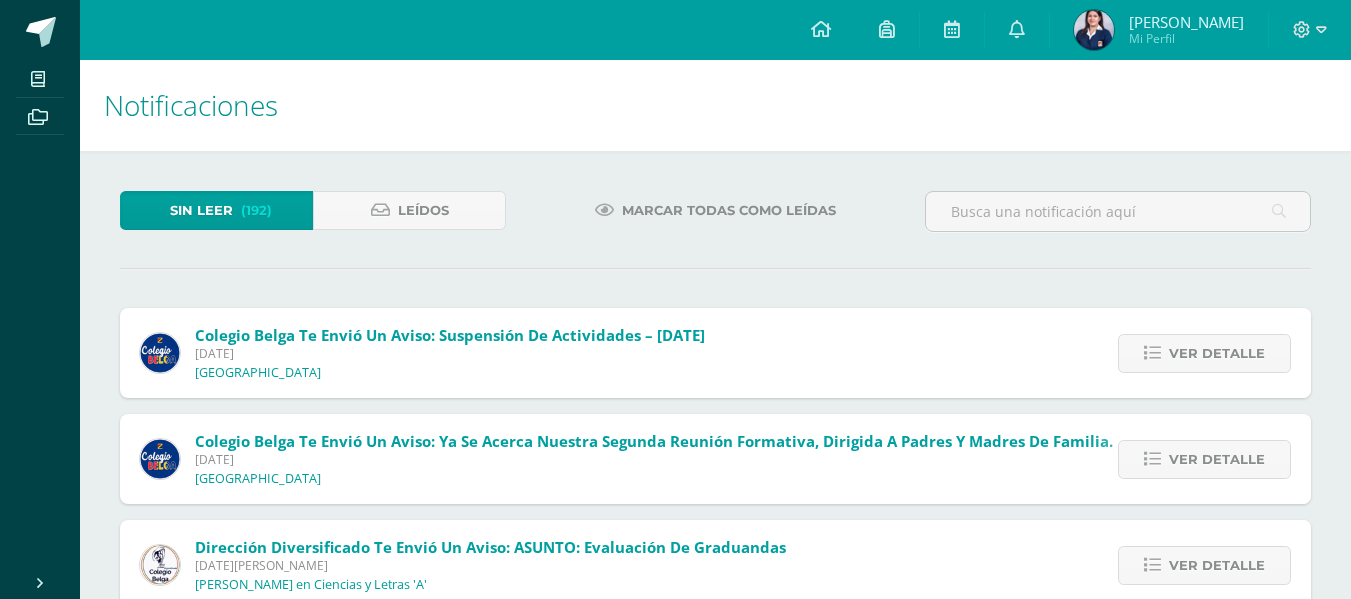 scroll, scrollTop: 0, scrollLeft: 0, axis: both 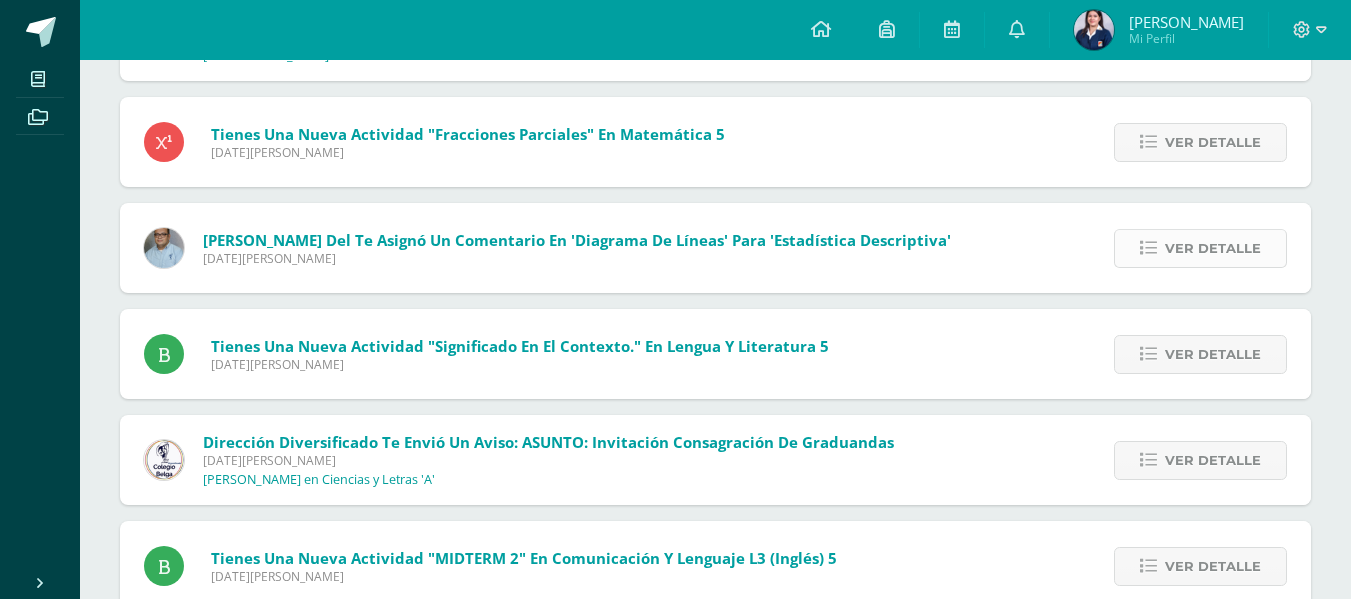 click on "Ver detalle" at bounding box center (1213, 248) 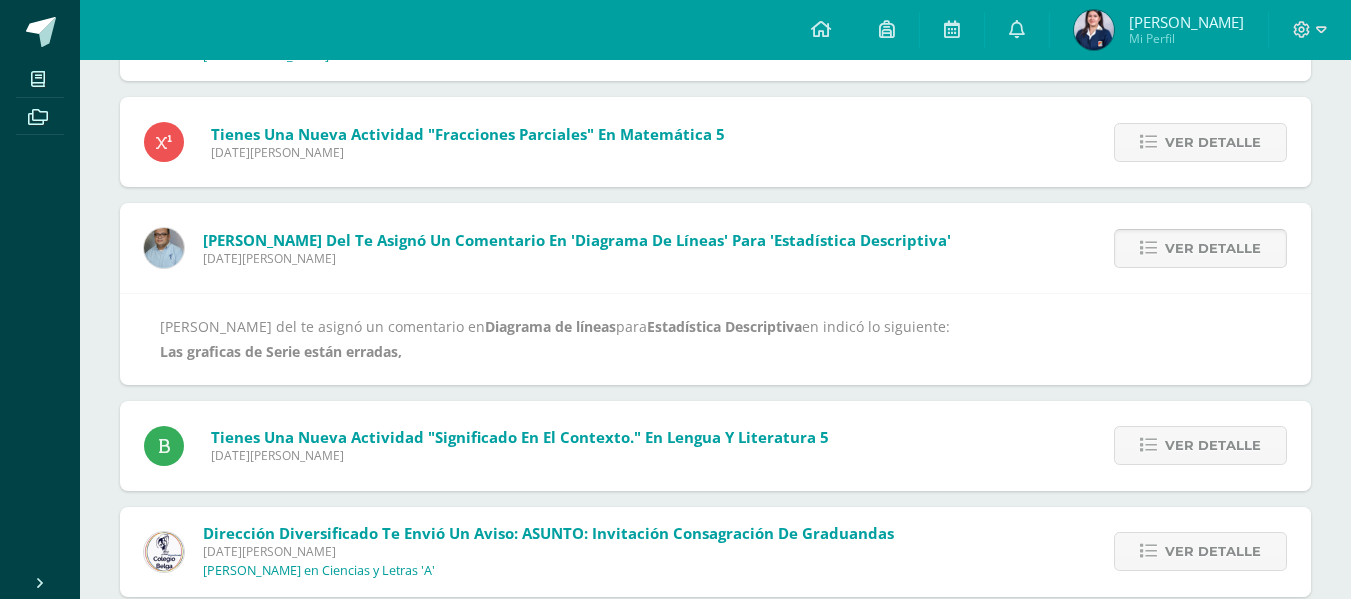click on "Ver detalle" at bounding box center [1213, 248] 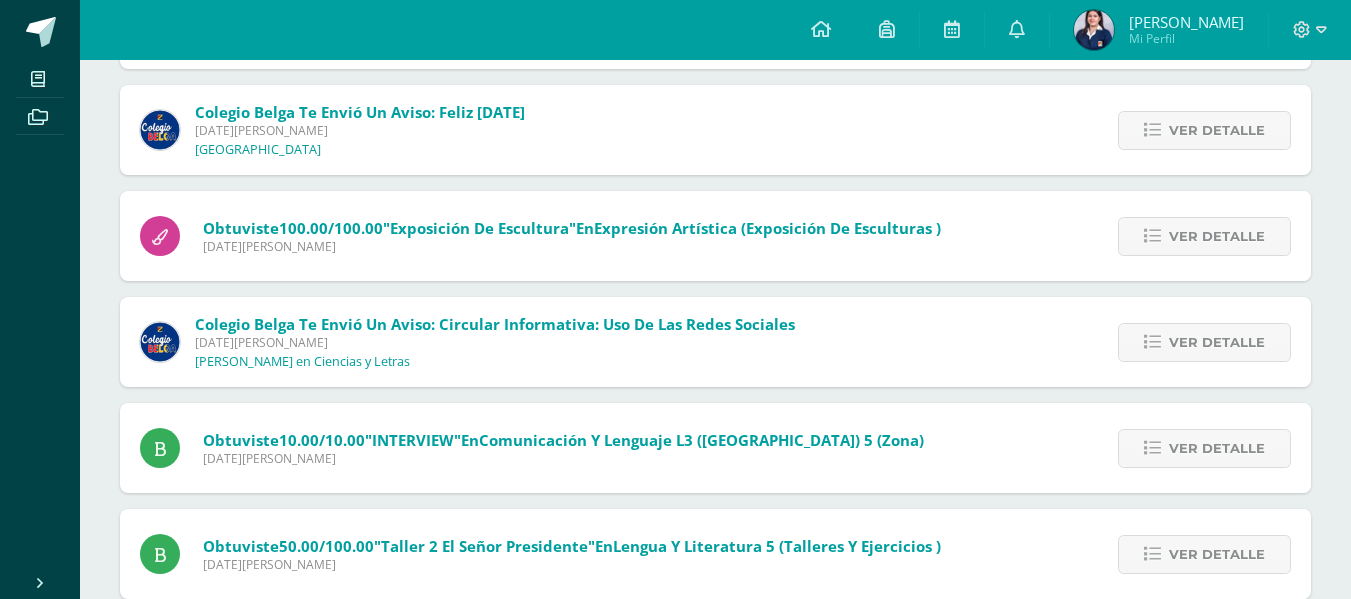 scroll, scrollTop: 0, scrollLeft: 0, axis: both 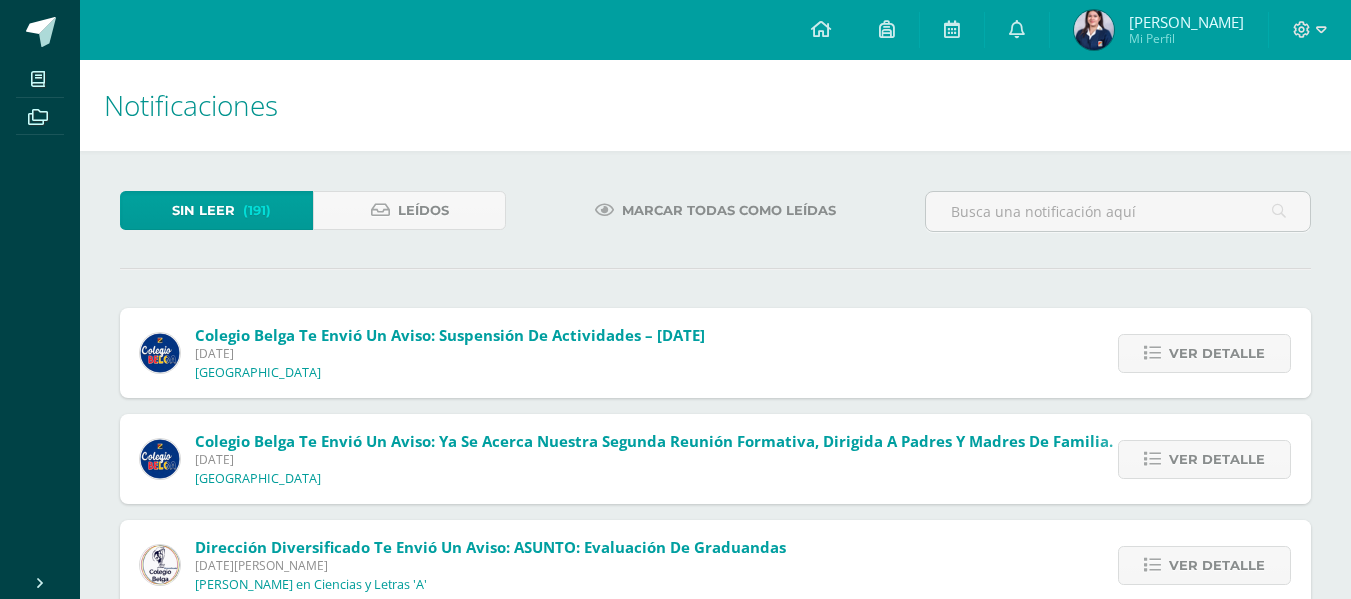 click on "Marcar todas como leídas" at bounding box center (729, 210) 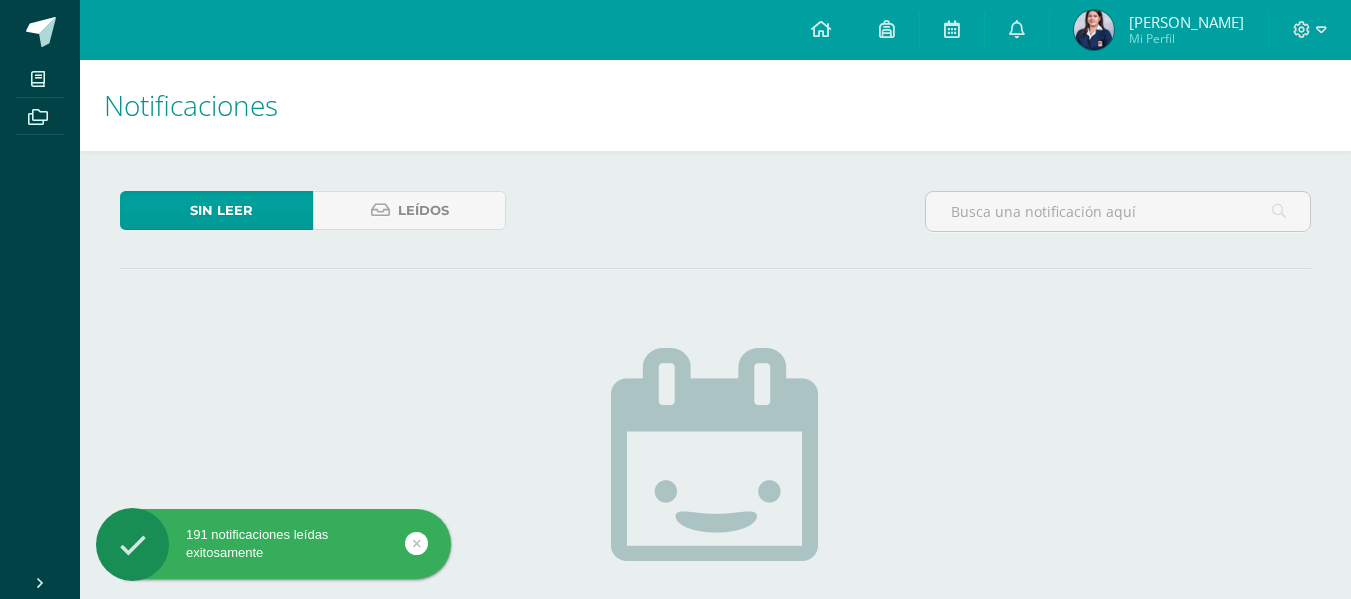 scroll, scrollTop: 0, scrollLeft: 0, axis: both 